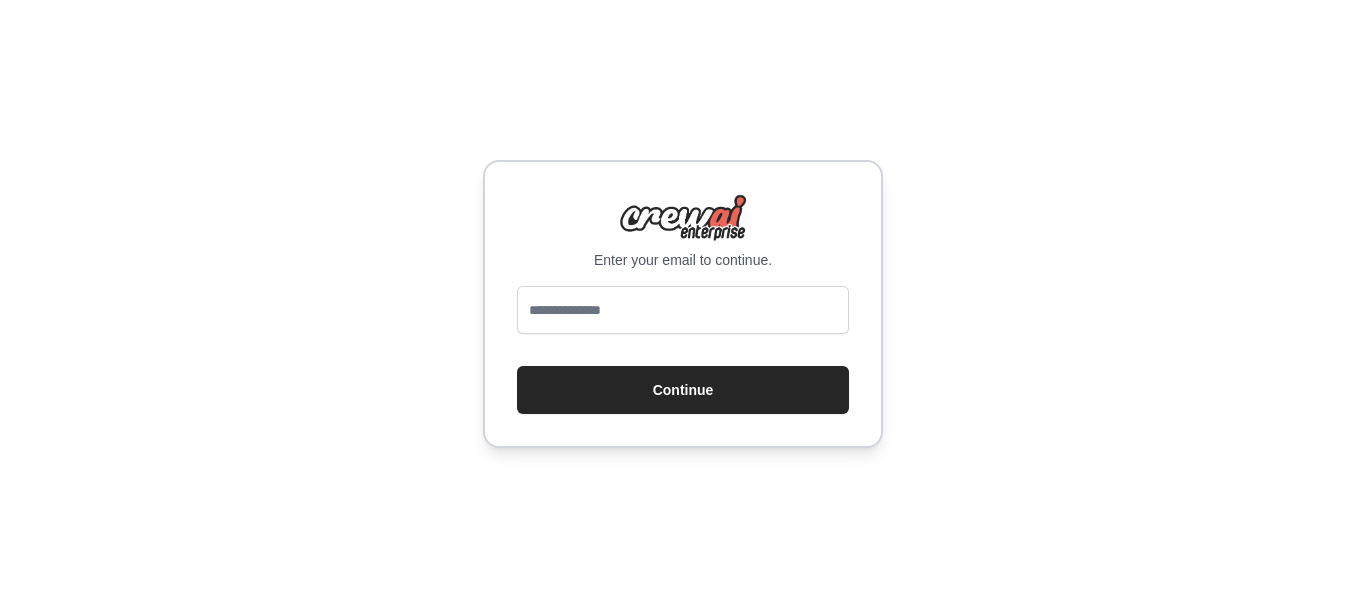 scroll, scrollTop: 0, scrollLeft: 0, axis: both 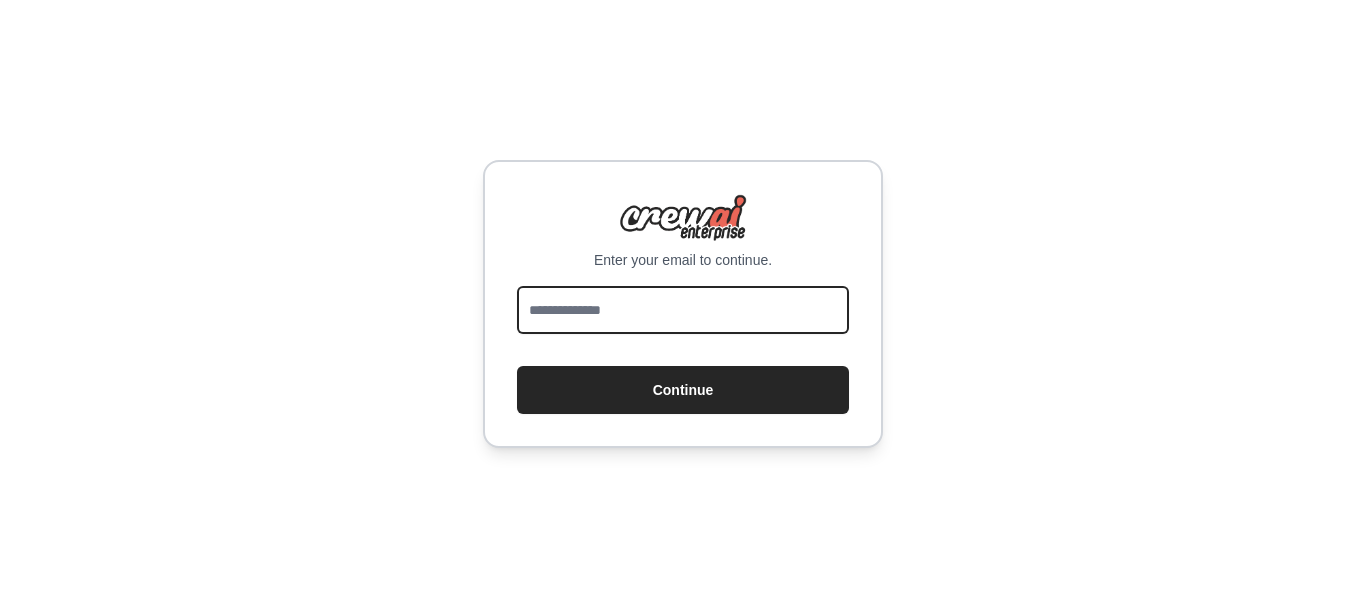 paste on "**********" 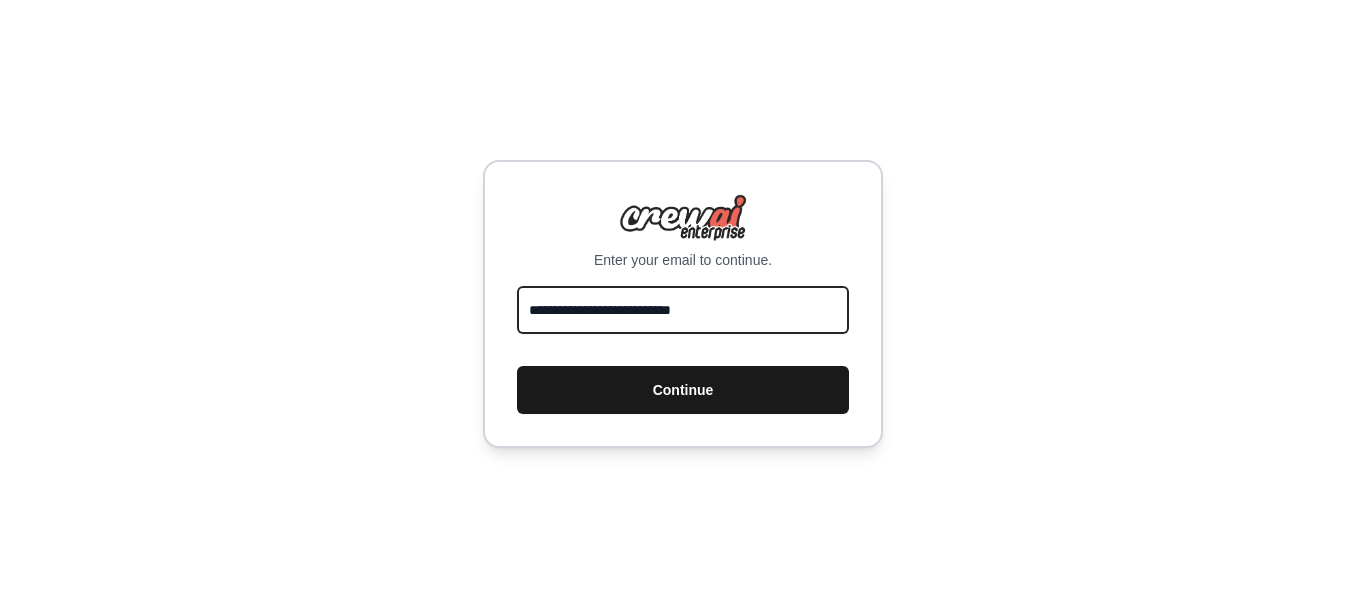 type on "**********" 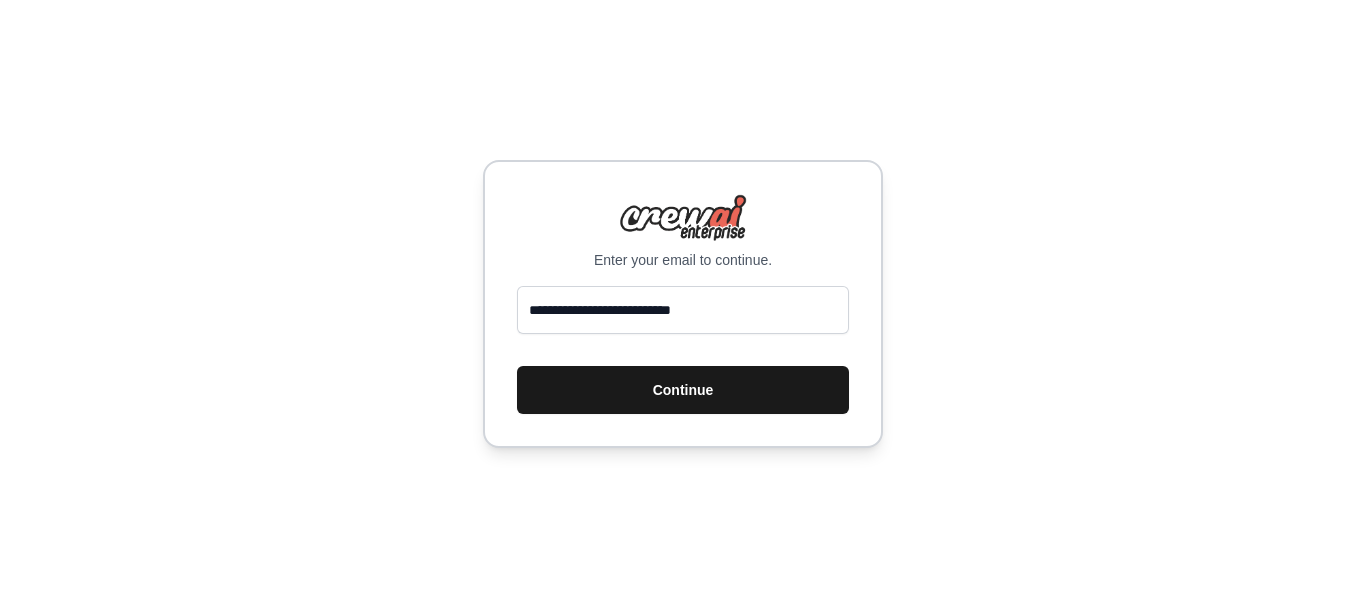 click on "Continue" at bounding box center [683, 390] 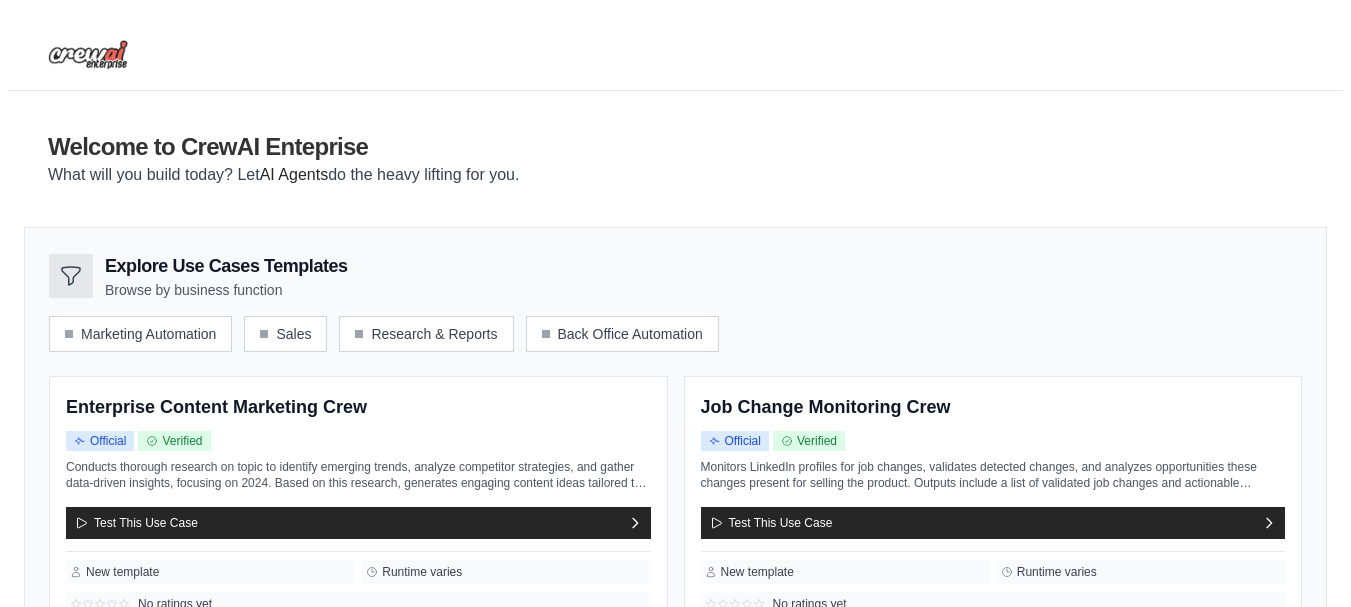 scroll, scrollTop: 0, scrollLeft: 0, axis: both 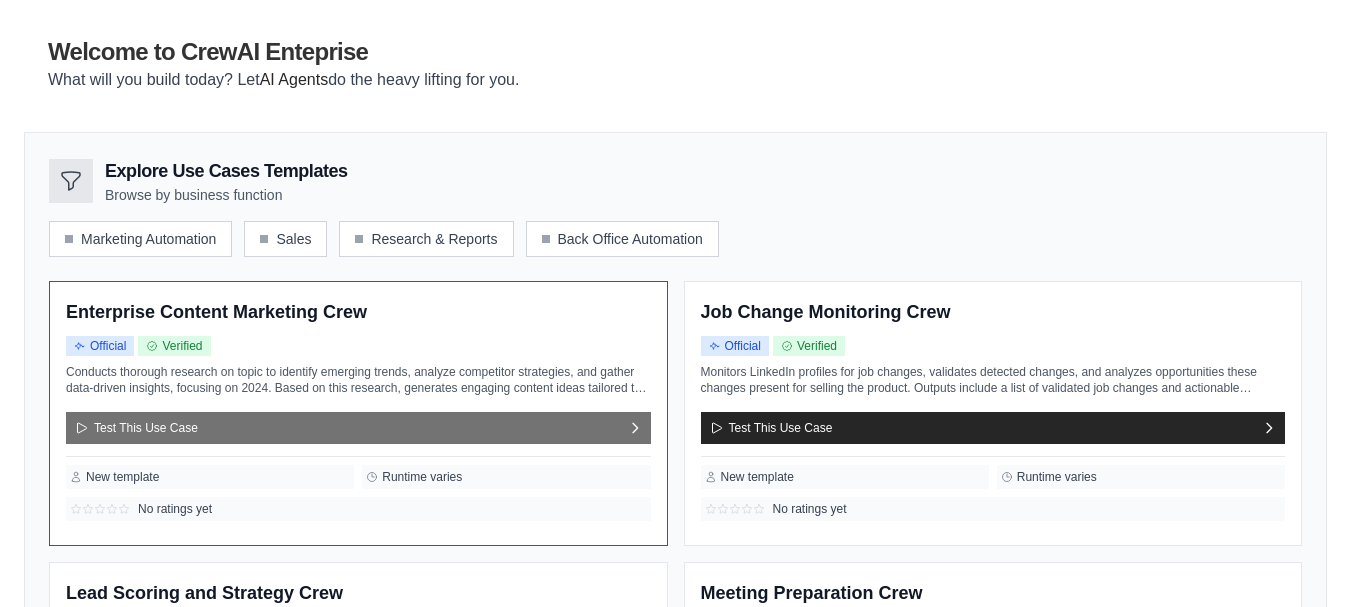 click on "Test This Use Case" at bounding box center (358, 428) 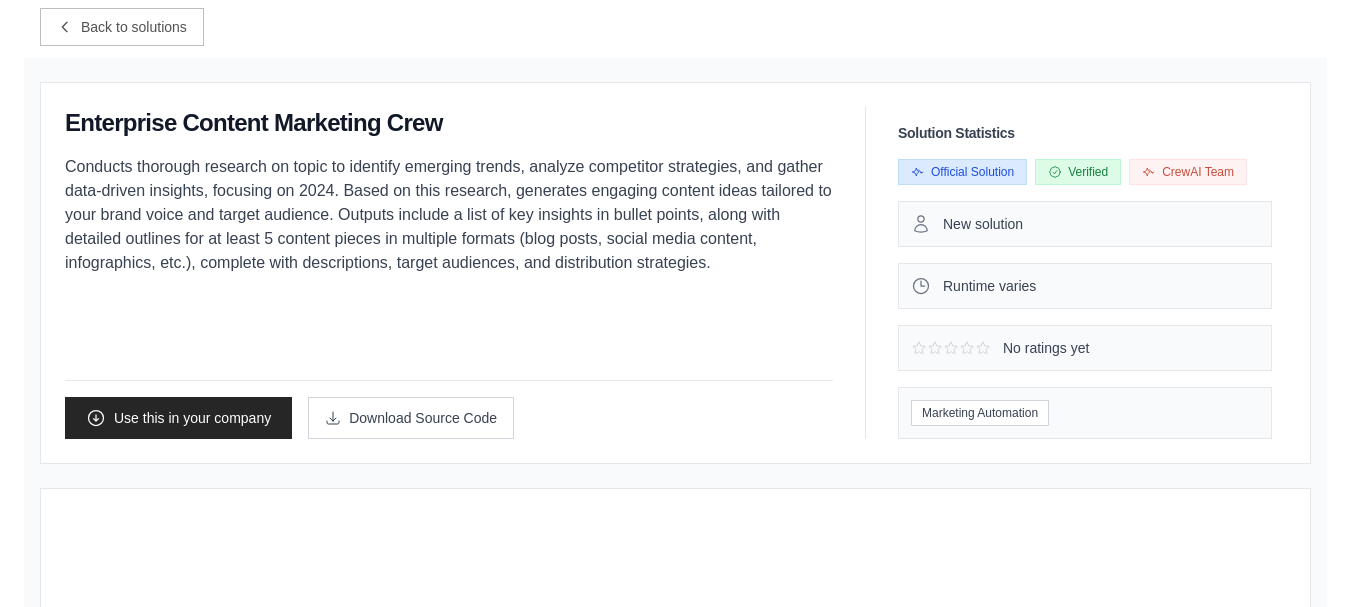 scroll, scrollTop: 0, scrollLeft: 0, axis: both 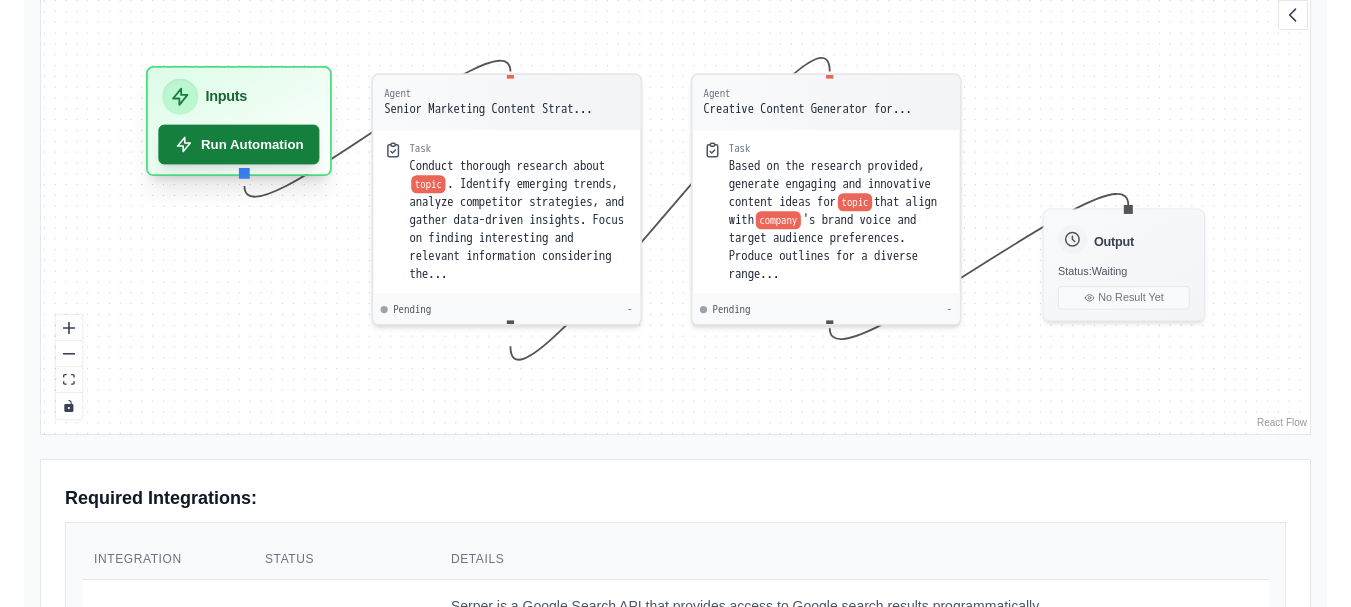 click on "Run Automation" at bounding box center [238, 145] 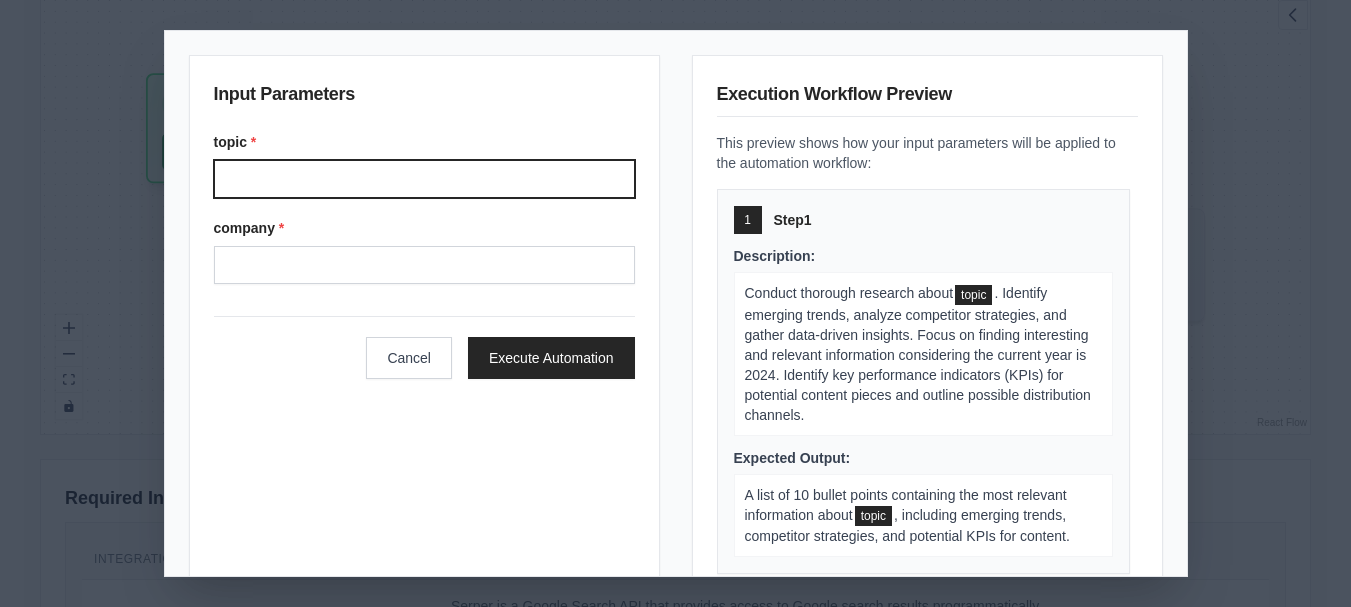 click on "topic   *" at bounding box center [424, 179] 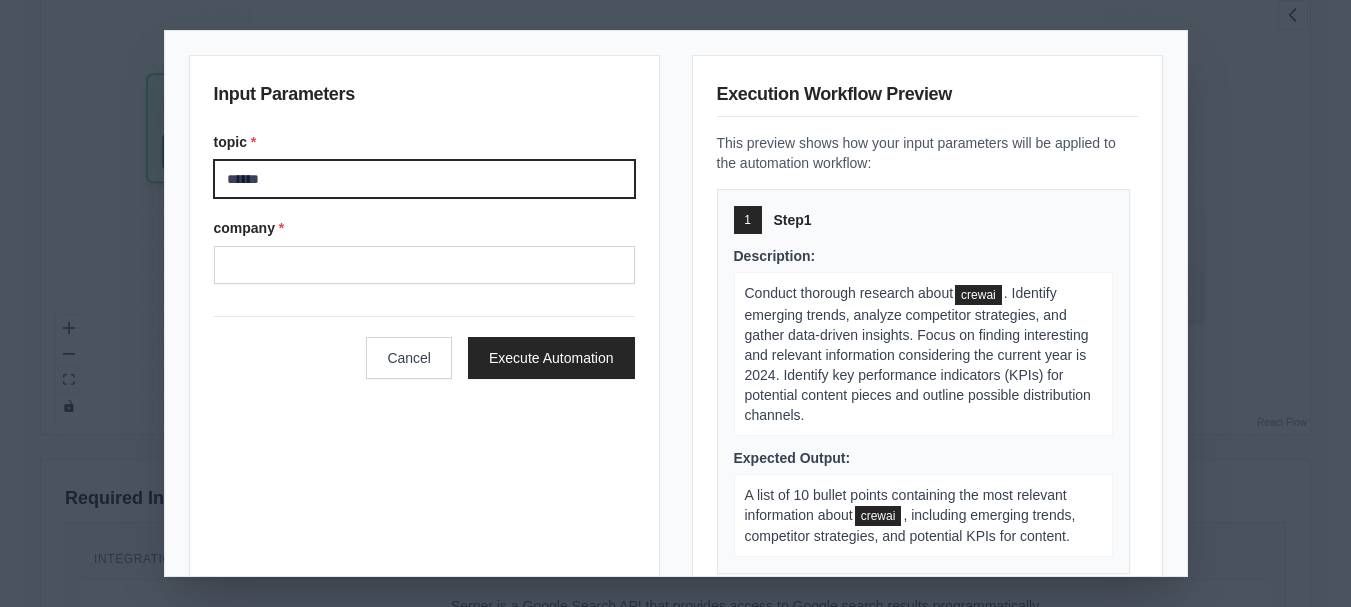 click on "******" at bounding box center (424, 179) 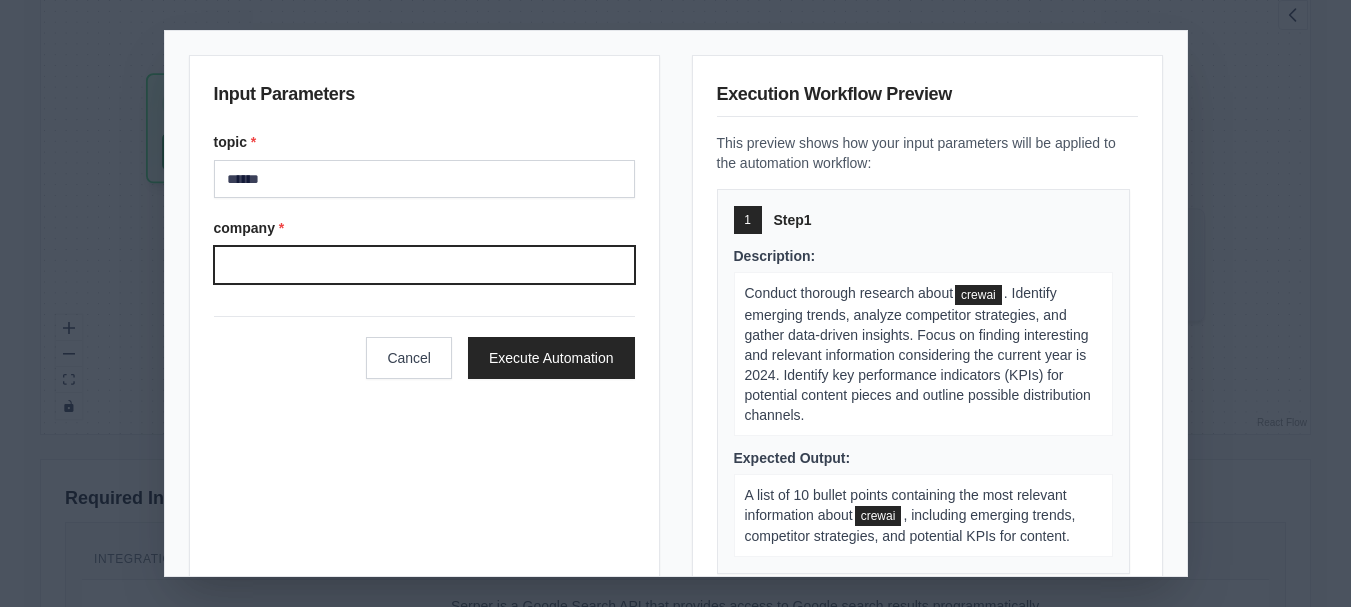 click on "company   *" at bounding box center [424, 265] 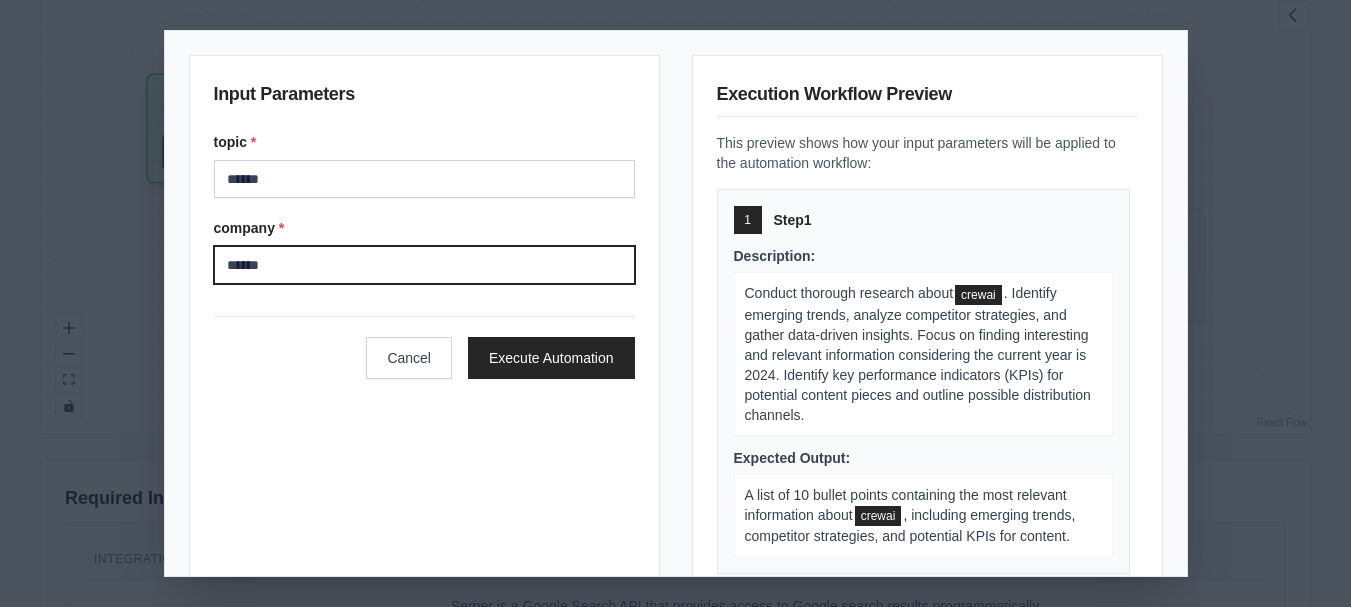 type on "******" 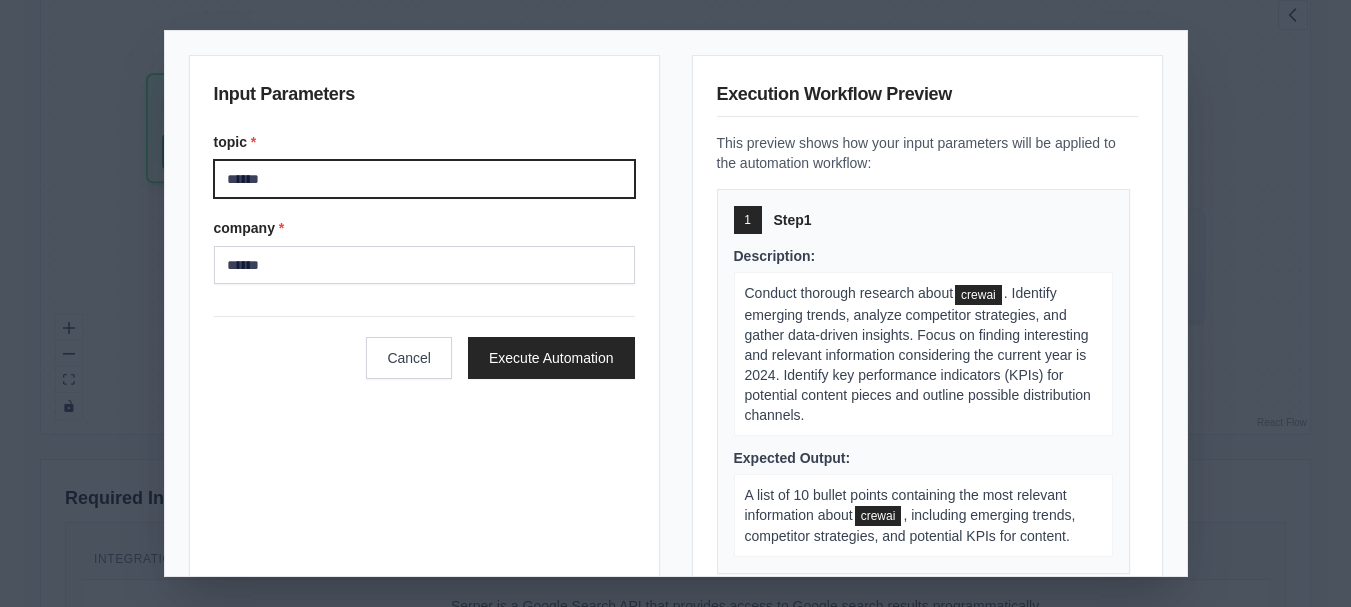 click on "******" at bounding box center [424, 179] 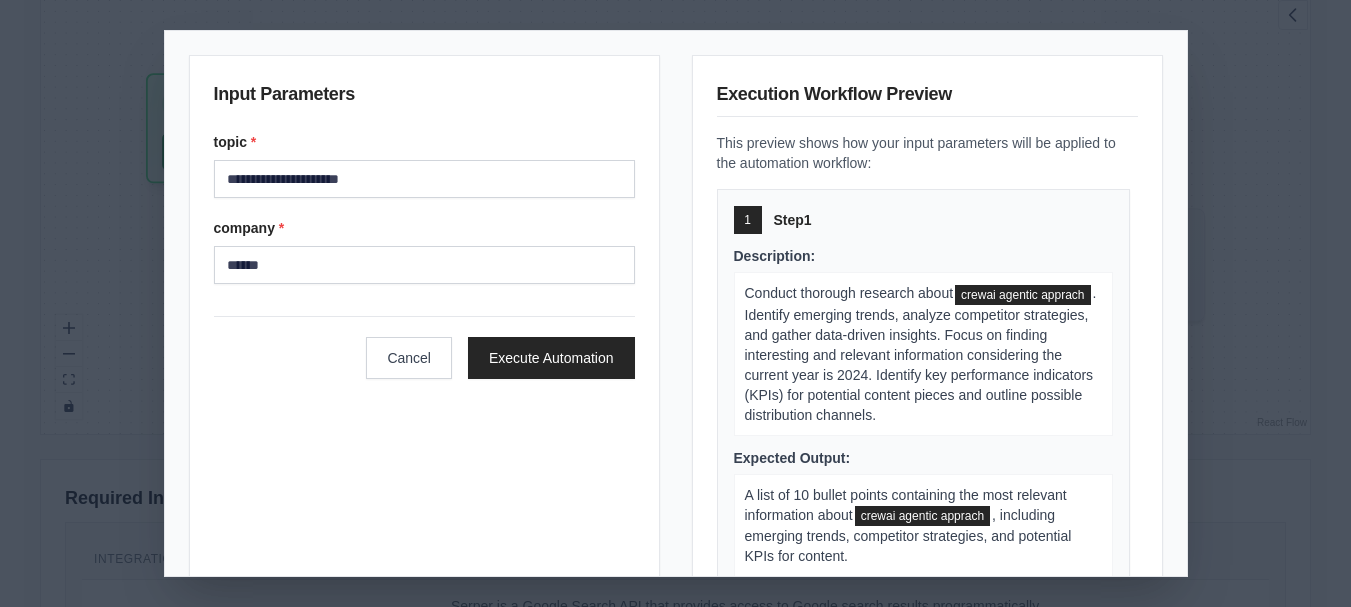 click on "company   * ******" at bounding box center (424, 251) 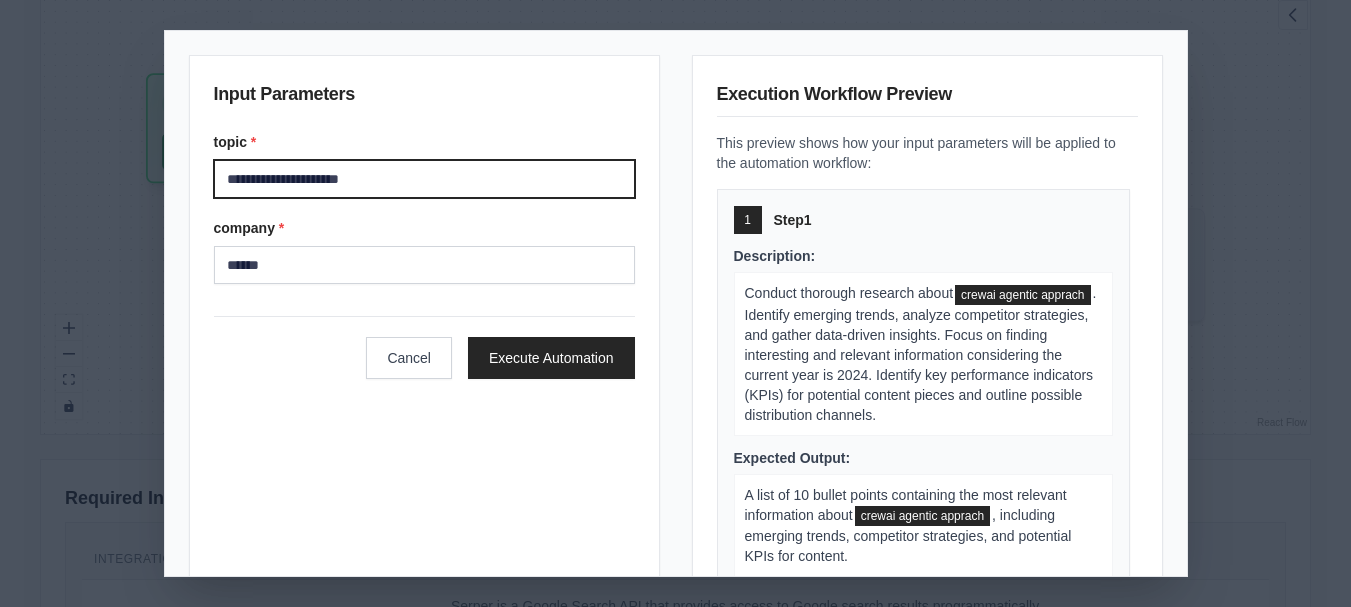 click on "**********" at bounding box center (424, 179) 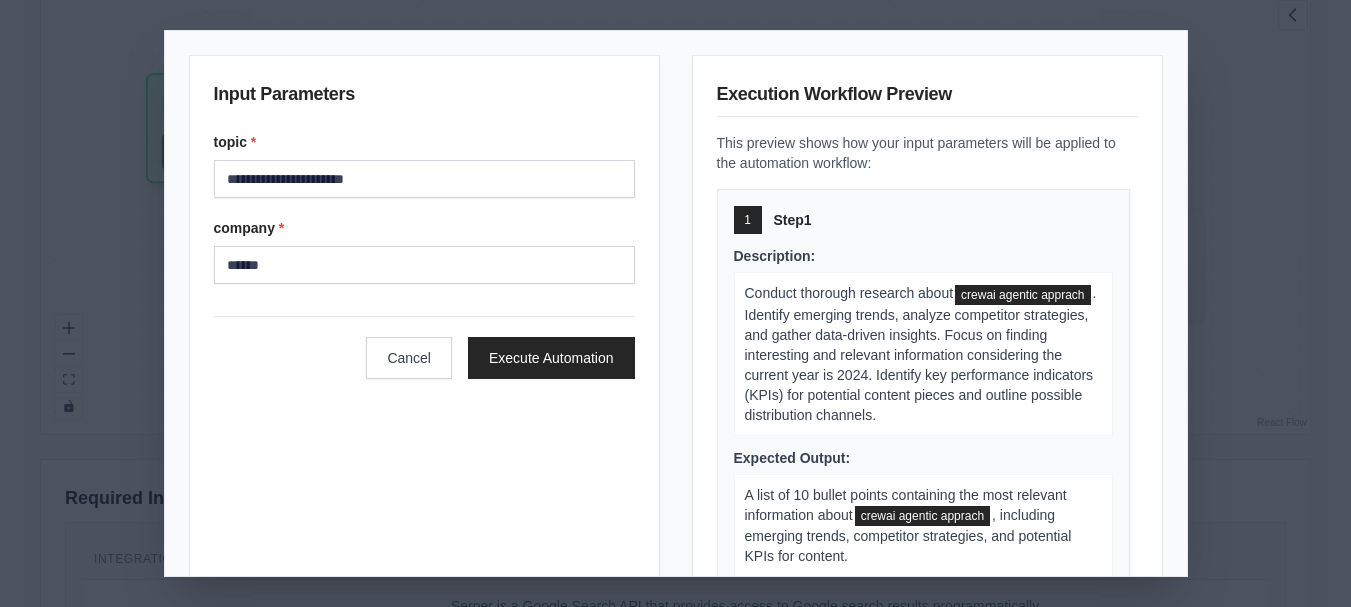 drag, startPoint x: 346, startPoint y: 183, endPoint x: 316, endPoint y: 200, distance: 34.48188 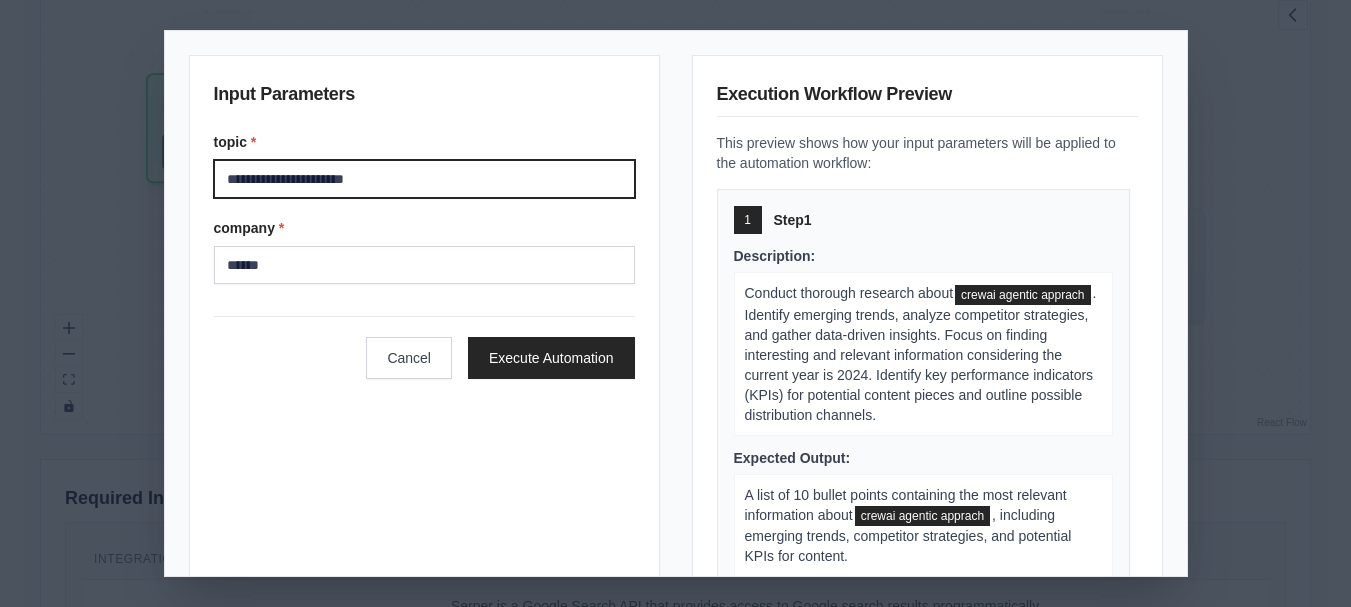 click on "**********" at bounding box center [424, 179] 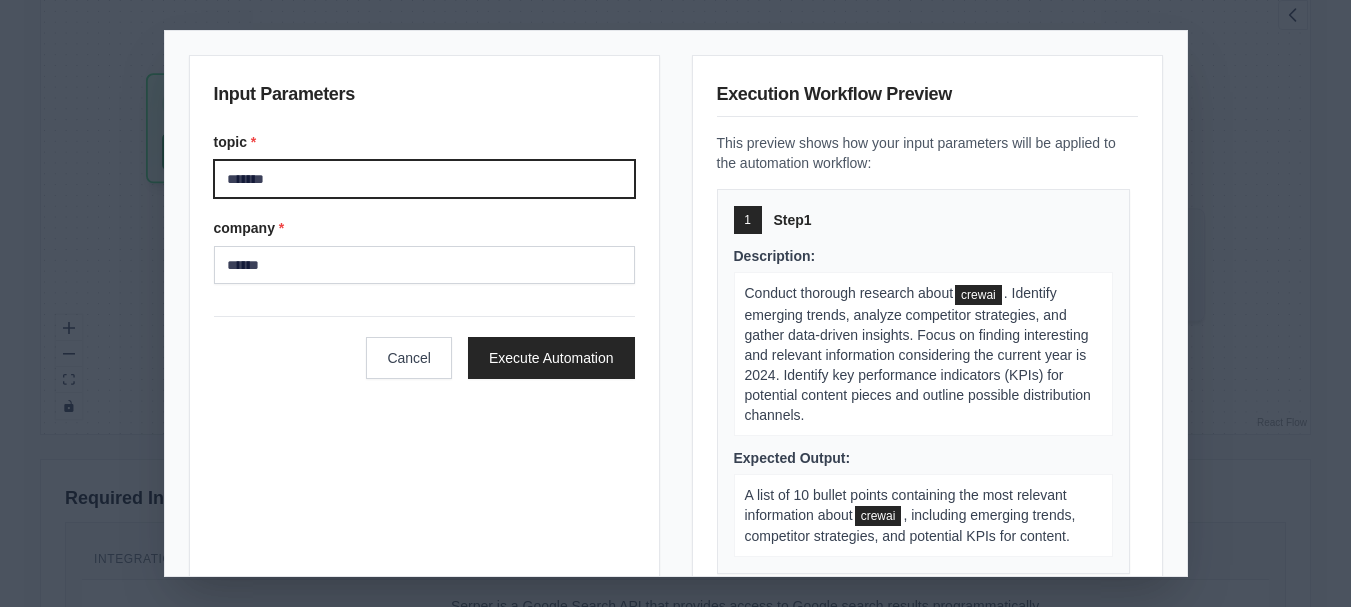 type on "******" 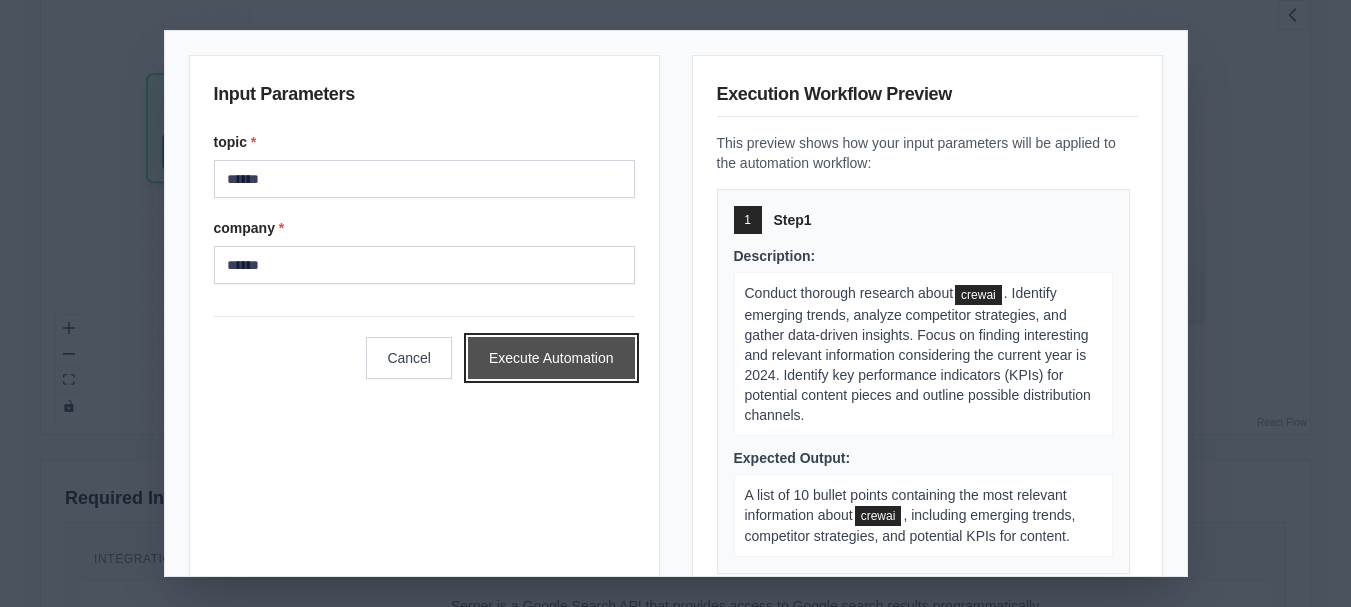 click on "Execute Automation" at bounding box center [551, 358] 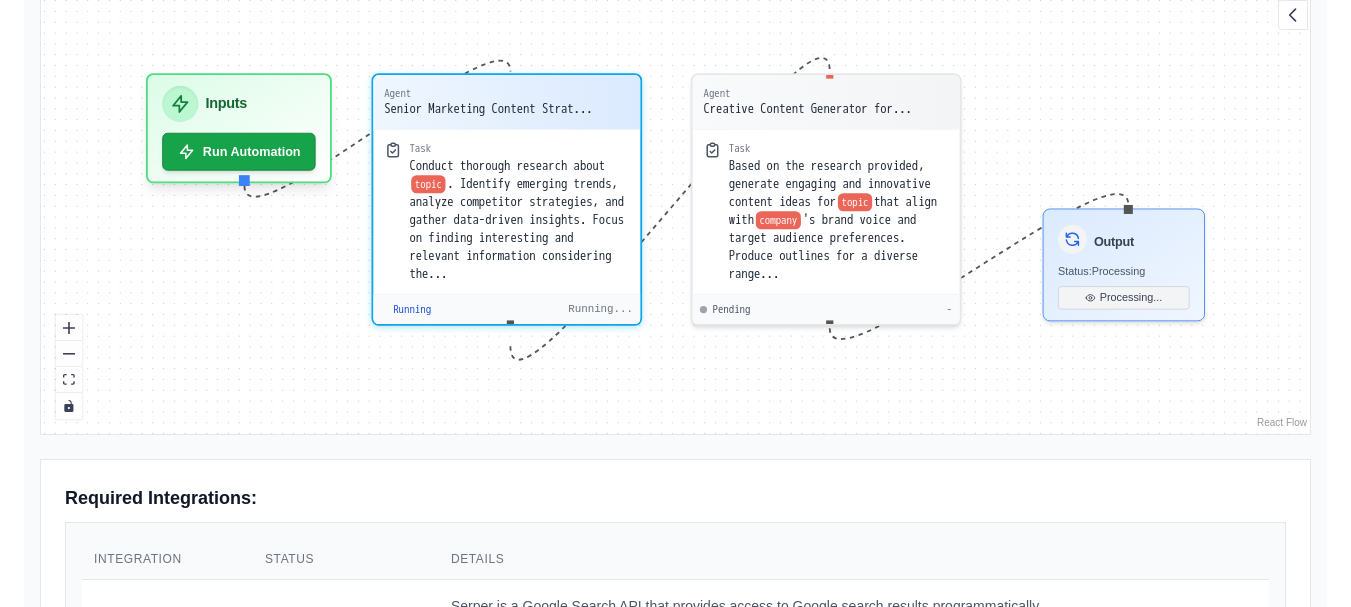 scroll, scrollTop: 284, scrollLeft: 0, axis: vertical 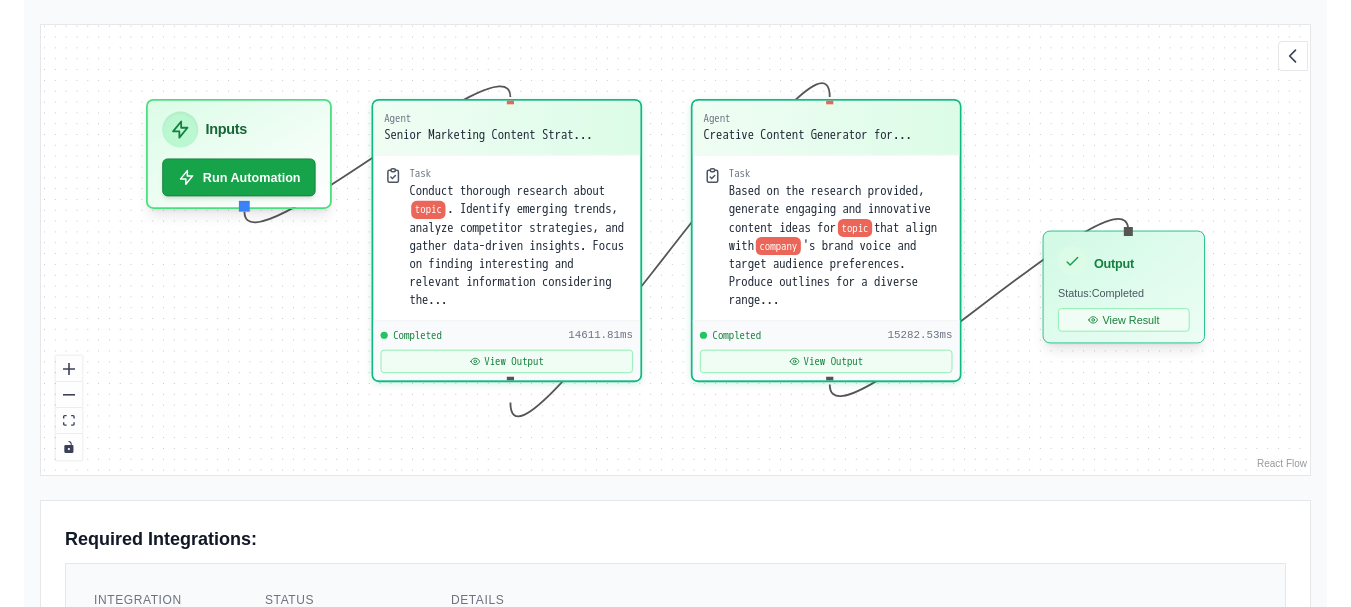 click on "Output Status:  Completed View Result" at bounding box center (1124, 287) 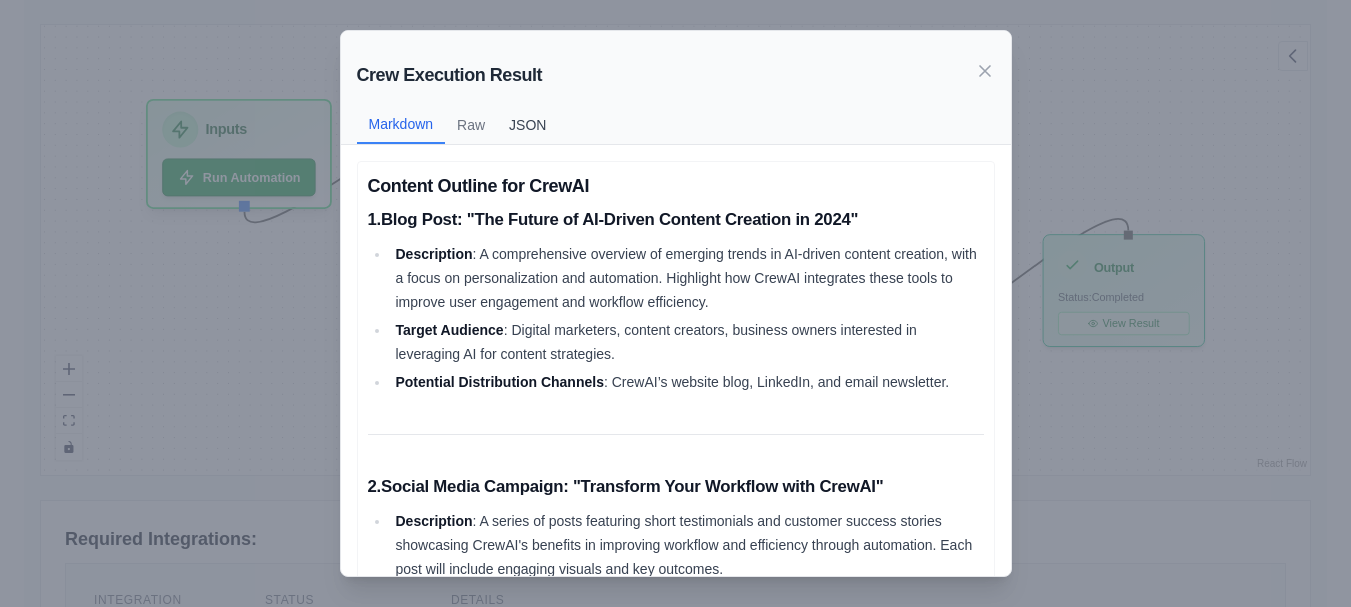 click on "JSON" at bounding box center [527, 125] 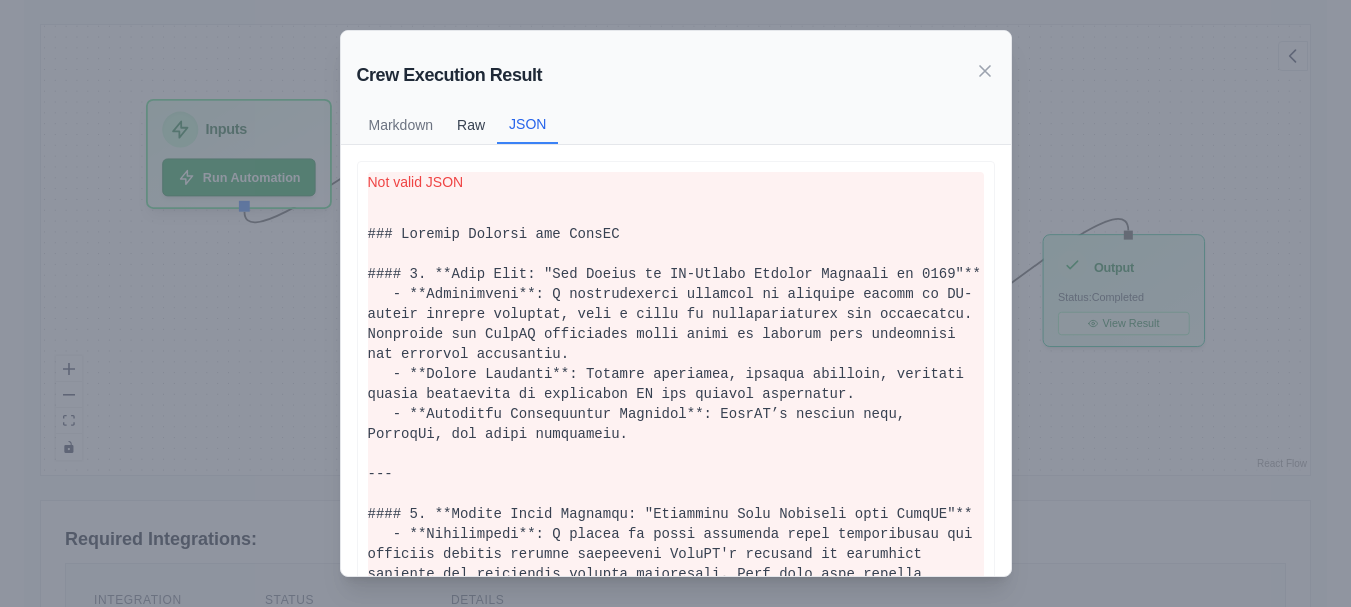 click on "Raw" at bounding box center [471, 125] 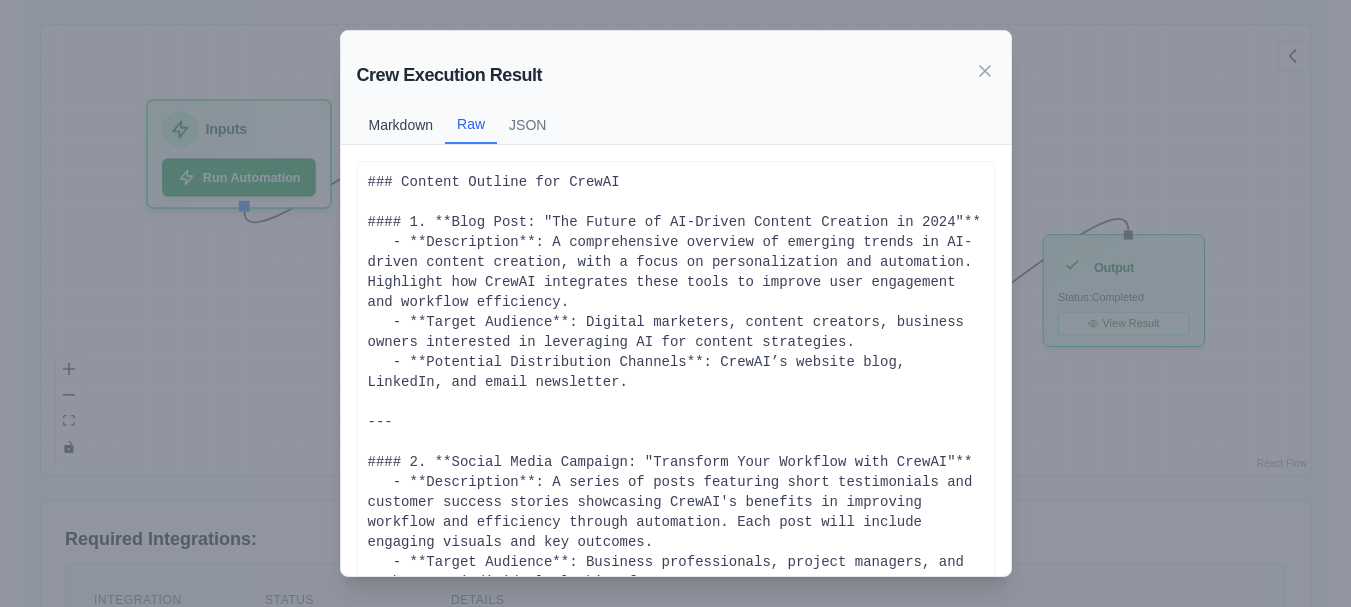 click on "Markdown" at bounding box center (401, 125) 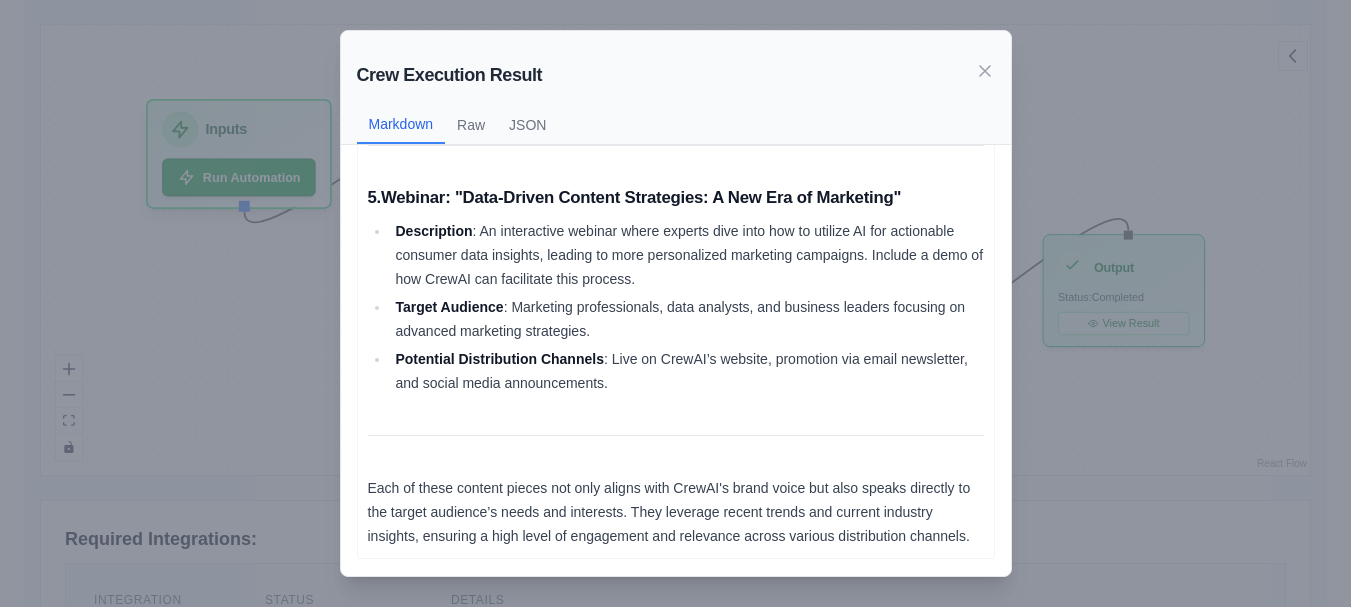 scroll, scrollTop: 1136, scrollLeft: 0, axis: vertical 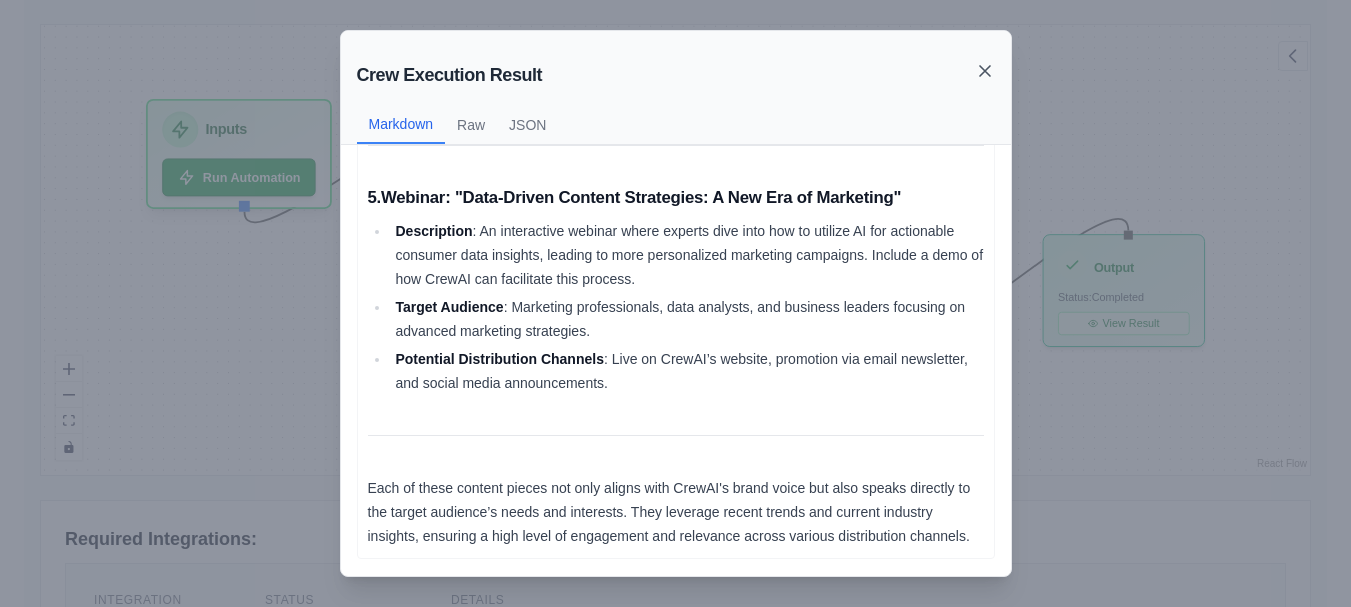click 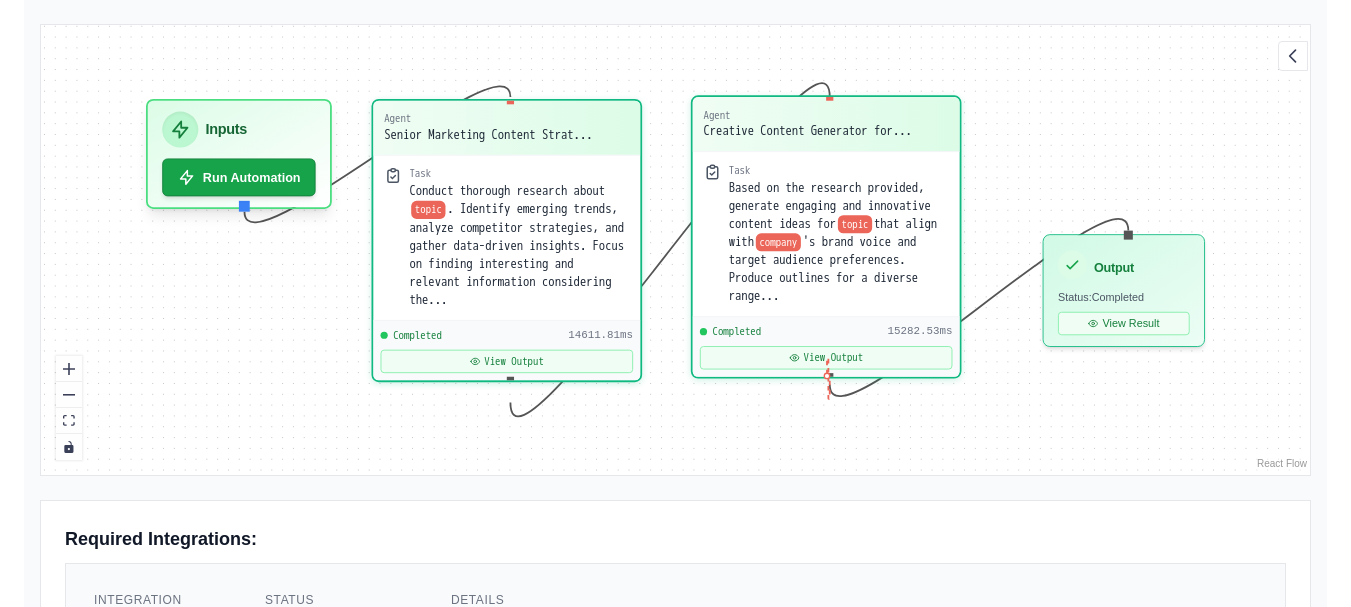 click at bounding box center (829, 376) 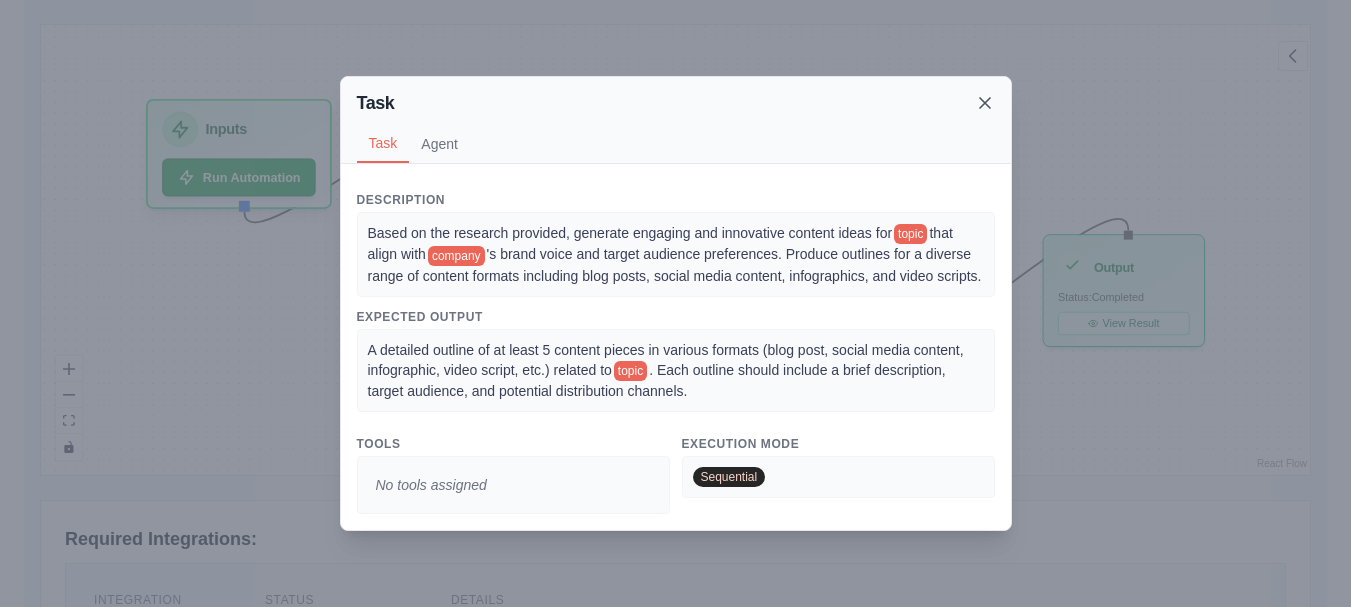 click 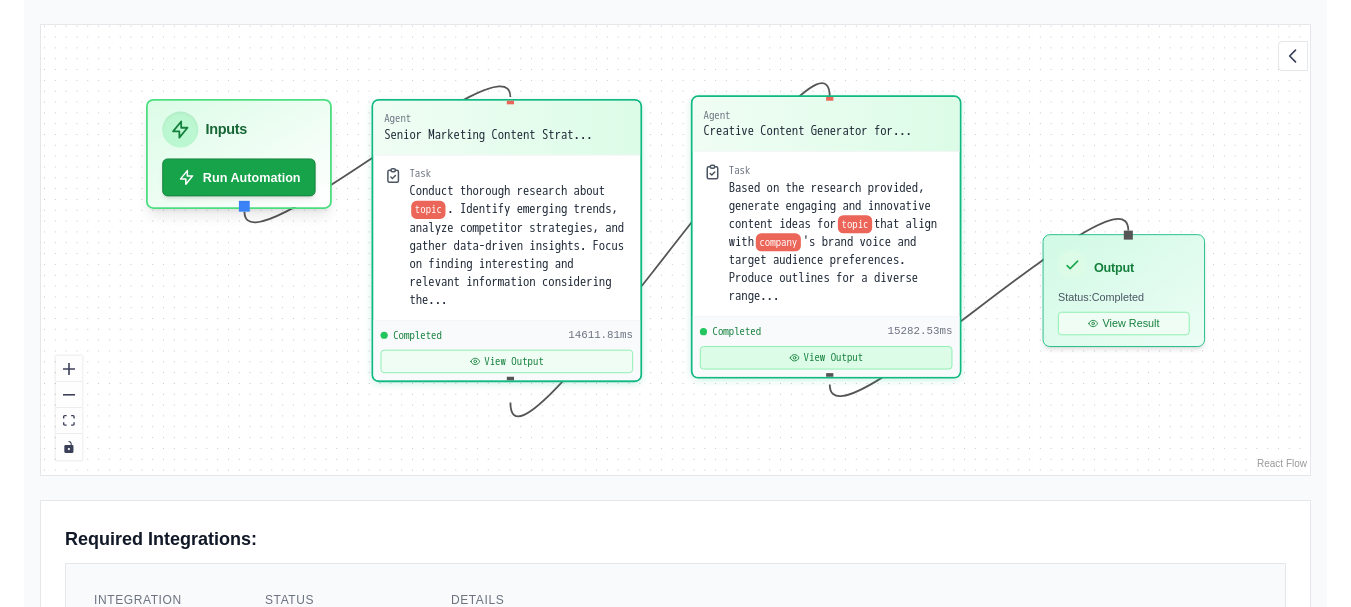 click 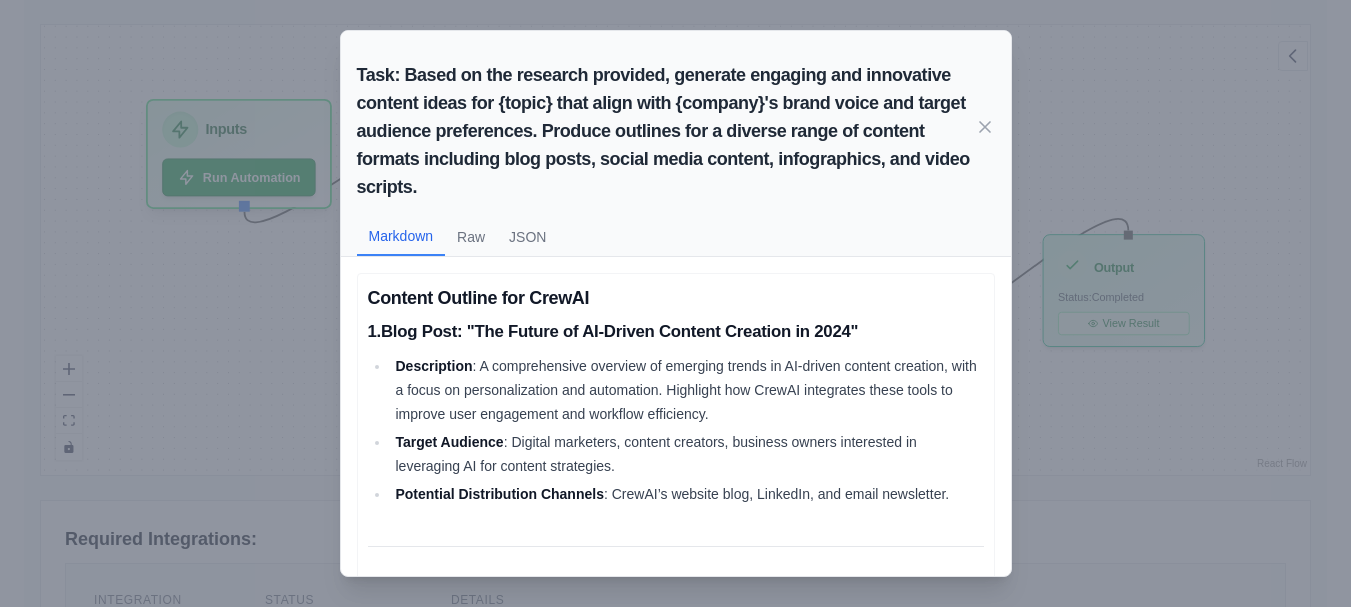 click on "Task: Based on the research provided, generate engaging and innovative content ideas for {topic} that align with {company}'s brand voice and target audience preferences. Produce outlines for a diverse range of content formats including blog posts, social media content, infographics, and video scripts.
Markdown Raw JSON Content Outline for CrewAI
1.  Blog Post: "The Future of AI-Driven Content Creation in [YEAR]"
Description : A comprehensive overview of emerging trends in AI-driven content creation, with a focus on personalization and automation. Highlight how CrewAI integrates these tools to improve user engagement and workflow efficiency.
Target Audience : Digital marketers, content creators, business owners interested in leveraging AI for content strategies.
Potential Distribution Channels : CrewAI’s website blog, LinkedIn, and email newsletter.
2.  Social Media Campaign: "Transform Your Workflow with CrewAI"
Description
Target Audience
Potential Distribution Channels
3." at bounding box center (675, 303) 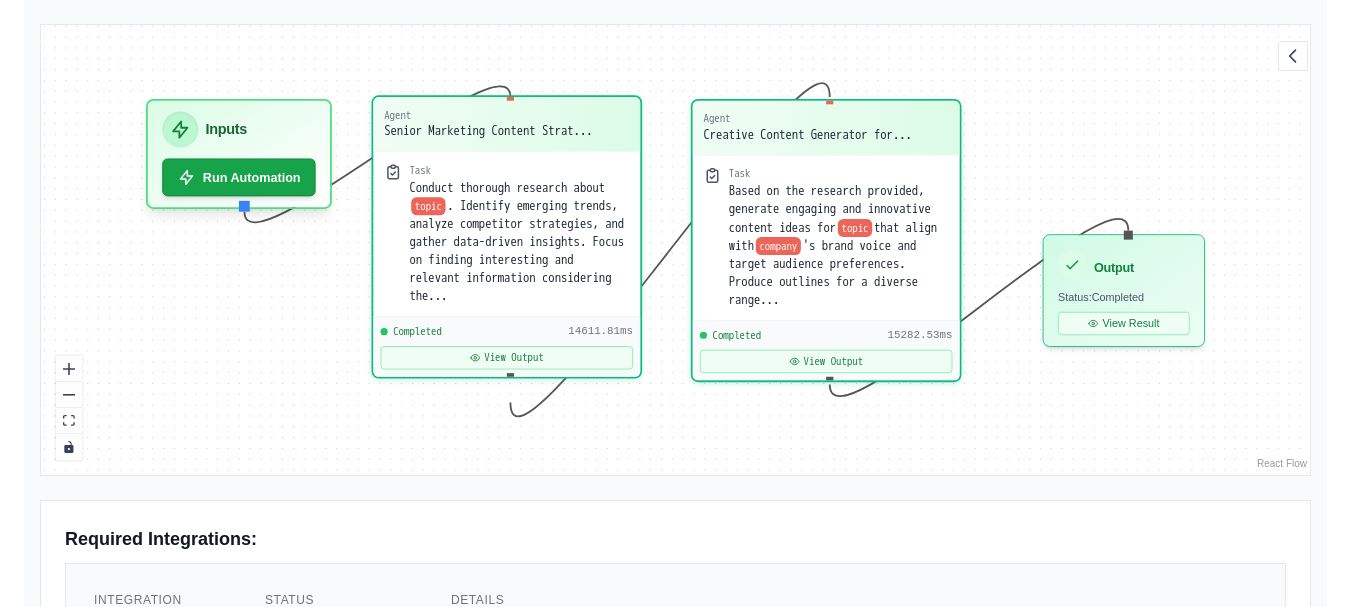 click on "Completed 14611.81ms View Output" at bounding box center (506, 346) 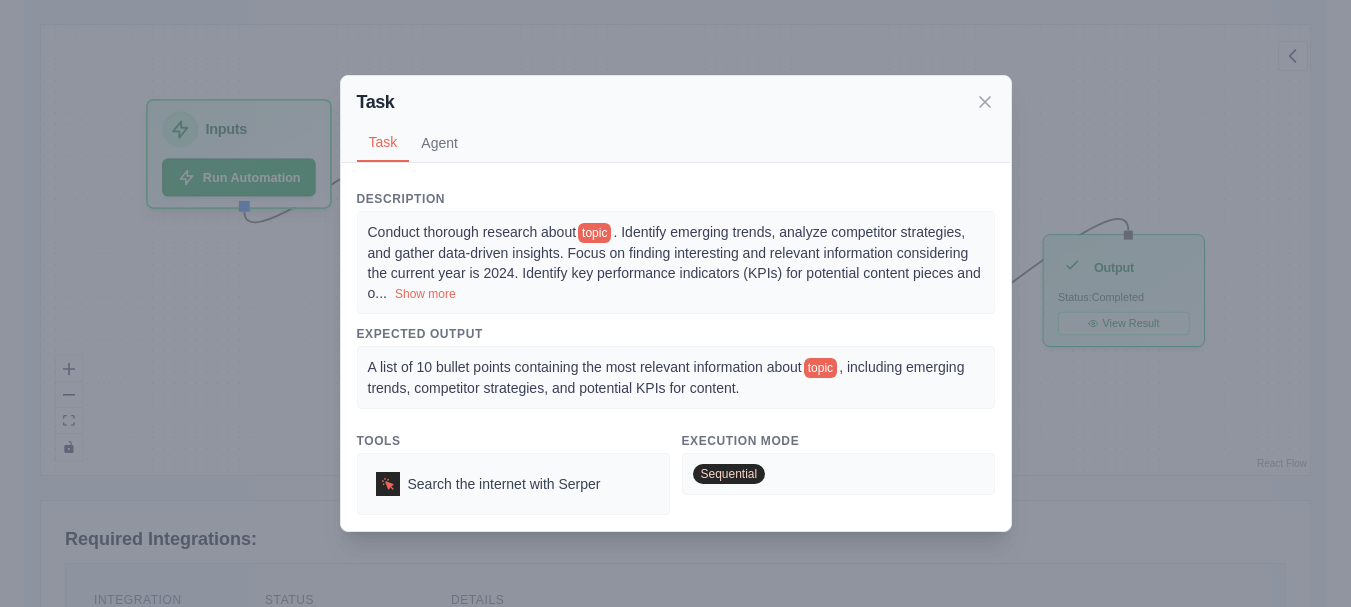click on "Task Task Agent Description Conduct thorough research about  topic . Identify emerging trends, analyze competitor strategies, and gather data-driven insights. Focus on finding interesting and relevant information considering the current year is 2024. Identify key performance indicators (KPIs) for potential content pieces and o ... Show more Expected Output A list of 10 bullet points containing the most relevant information about  topic , including emerging trends, competitor strategies, and potential KPIs for content.
Tools Search the internet with Serper Execution Mode Sequential Agent Senior Marketing Content Strategist at  company
gpt-4o-mini Goal Develop innovative, data-driven content ideas that align with  topic  and  company 's brand voice, increase audience engagement by at least 50%, and support  company 's overall business objectives. Identify key performance indicators (KPIs) for each content piece, outline potential distribution chan ... Show more Backstory company company ... Show more" at bounding box center [675, 303] 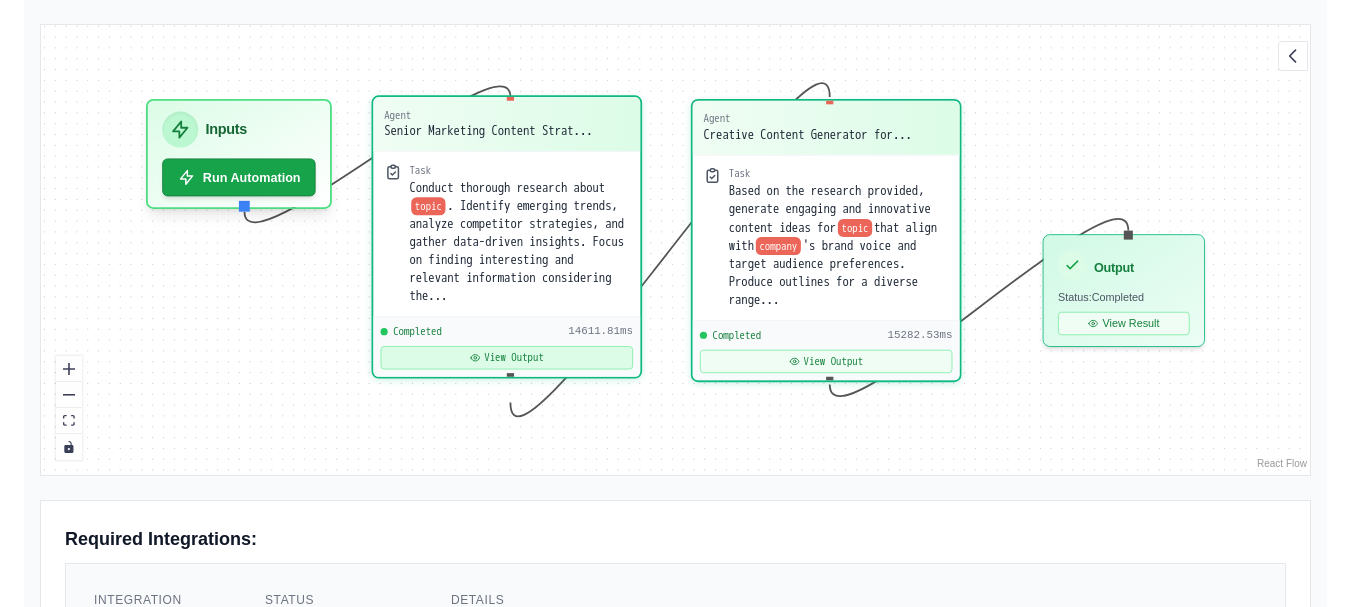 click on "View Output" at bounding box center (507, 357) 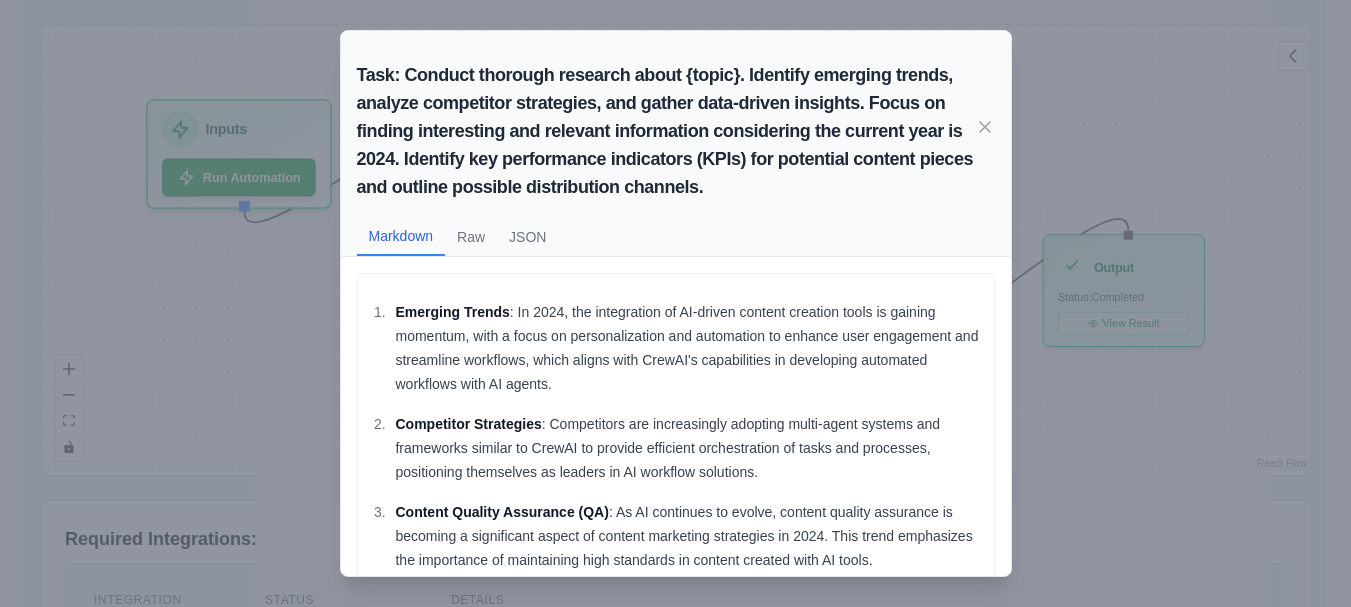 click on "Task: Conduct thorough research about {topic}. Identify emerging trends, analyze competitor strategies, and gather data-driven insights. Focus on finding interesting and relevant information considering the current year is [YEAR]. Identify key performance indicators (KPIs) for potential content pieces and outline possible distribution channels.
Markdown Raw JSON
Emerging Trends : In [YEAR], the integration of AI-driven content creation tools is gaining momentum, with a focus on personalization and automation to enhance user engagement and streamline workflows, which aligns with CrewAI's capabilities in developing automated workflows with AI agents.
Competitor Strategies : Competitors are increasingly adopting multi-agent systems and frameworks similar to CrewAI to provide efficient orchestration of tasks and processes, positioning themselves as leaders in AI workflow solutions.
Content Quality Assurance (QA)
Open Source Movement
Data-Driven Content Strategies" at bounding box center [675, 303] 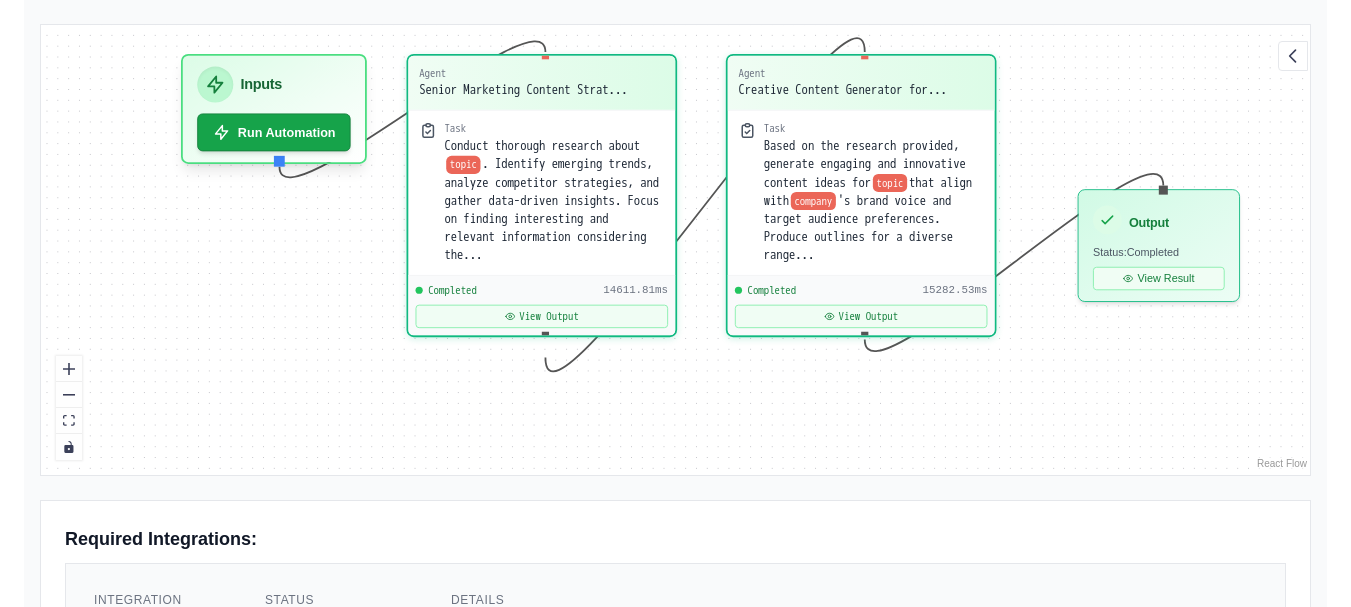 drag, startPoint x: 1102, startPoint y: 436, endPoint x: 1127, endPoint y: 399, distance: 44.65423 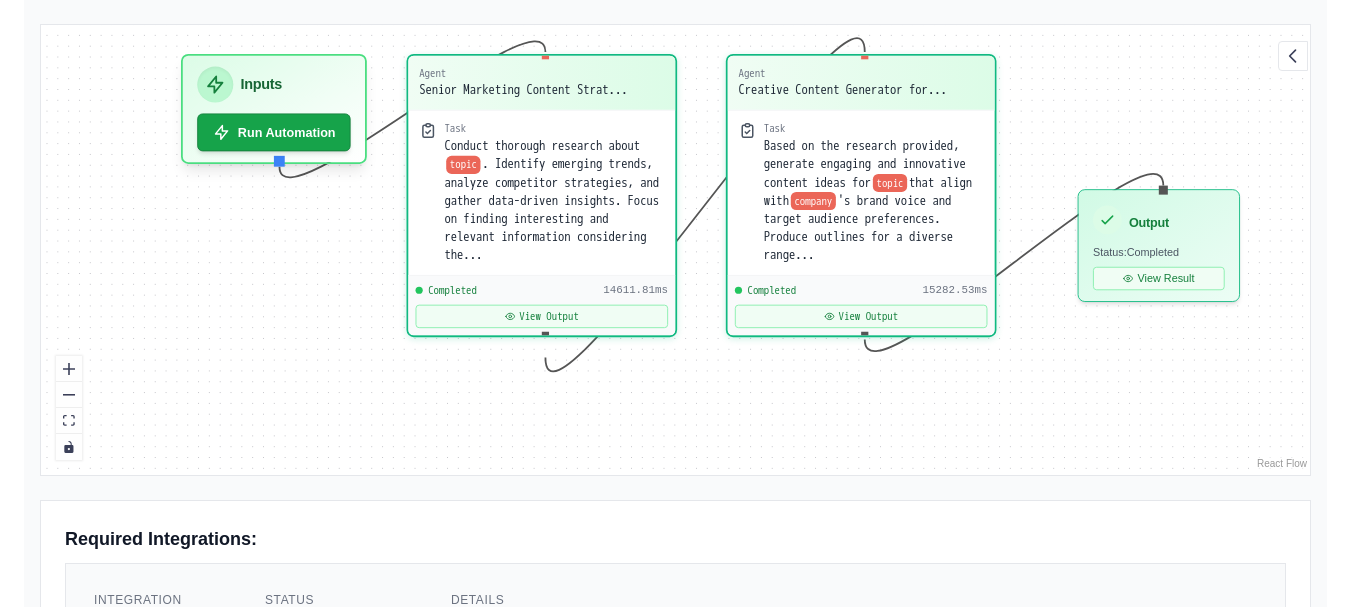 click on "Agent Senior Marketing Content Strat... Task Conduct thorough research about  topic . Identify emerging trends, analyze competitor strategies, and gather data-driven insights. Focus on finding interesting and relevant information considering the... Completed 14611.81ms View Output Agent Creative Content Generator for... Task Based on the research provided, generate engaging and innovative content ideas for  topic  that align with  company 's brand voice and target audience preferences. Produce outlines for a diverse range... Completed 15282.53ms View Output Inputs Run Automation Output Status:  Completed View Result" at bounding box center [675, 250] 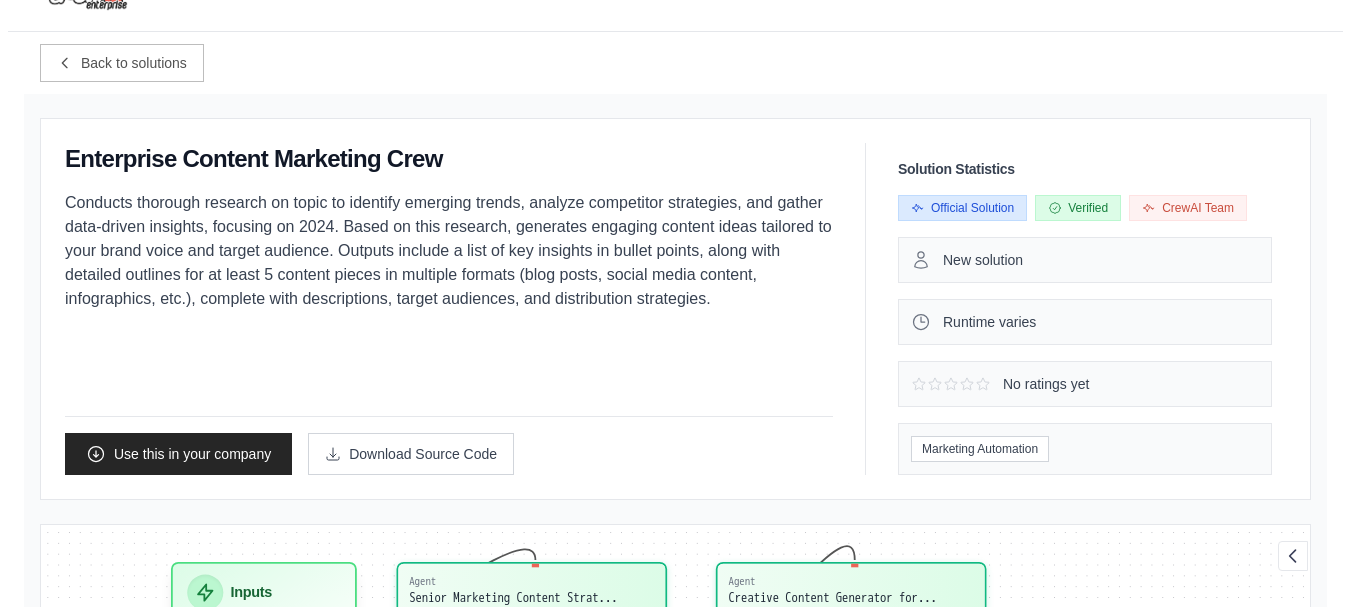 scroll, scrollTop: 0, scrollLeft: 0, axis: both 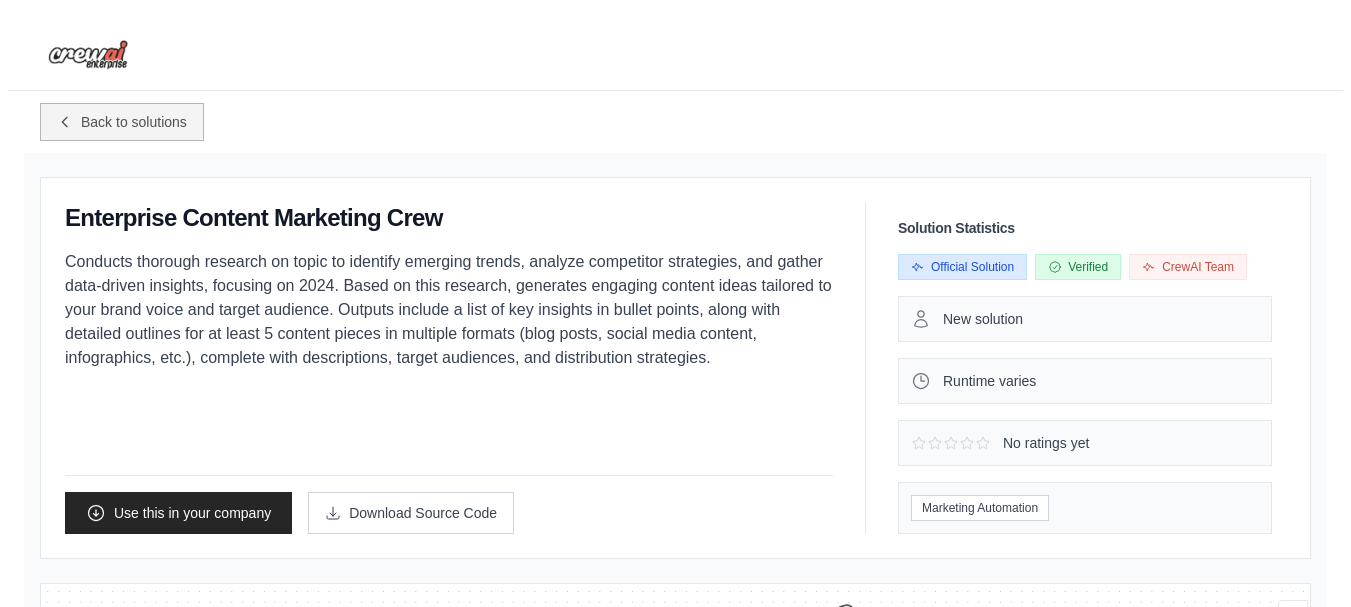 click on "Back to solutions" at bounding box center [134, 122] 